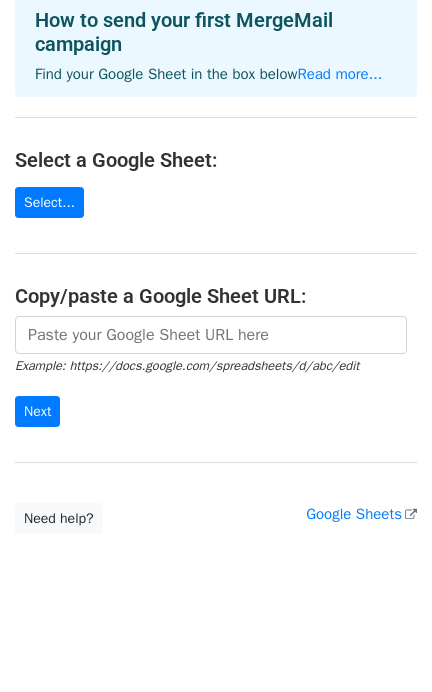 scroll, scrollTop: 0, scrollLeft: 0, axis: both 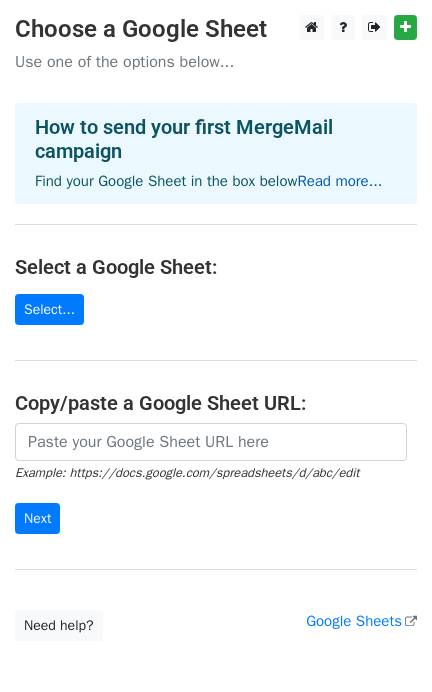 click on "Read more..." at bounding box center (339, 181) 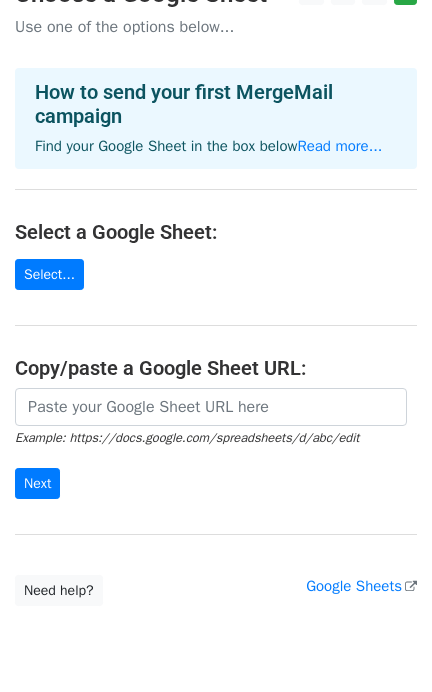 scroll, scrollTop: 0, scrollLeft: 0, axis: both 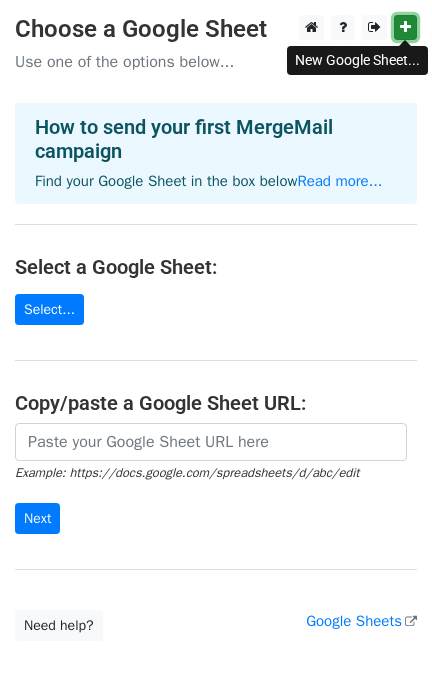 click at bounding box center [405, 27] 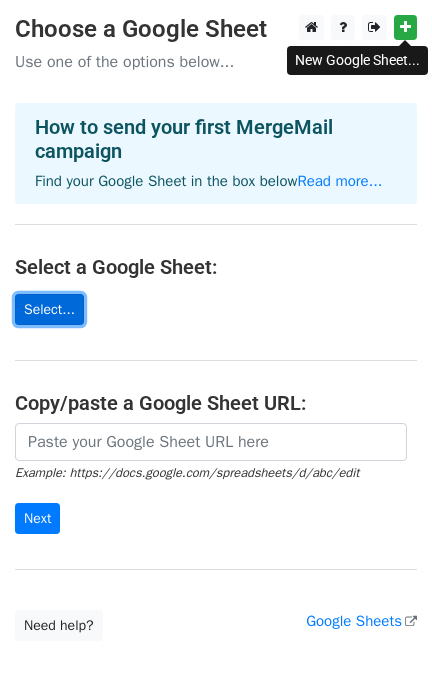 click on "Select..." at bounding box center [49, 309] 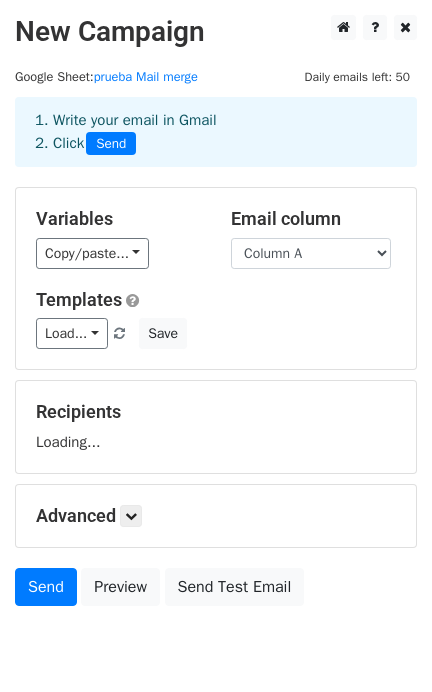 scroll, scrollTop: 0, scrollLeft: 0, axis: both 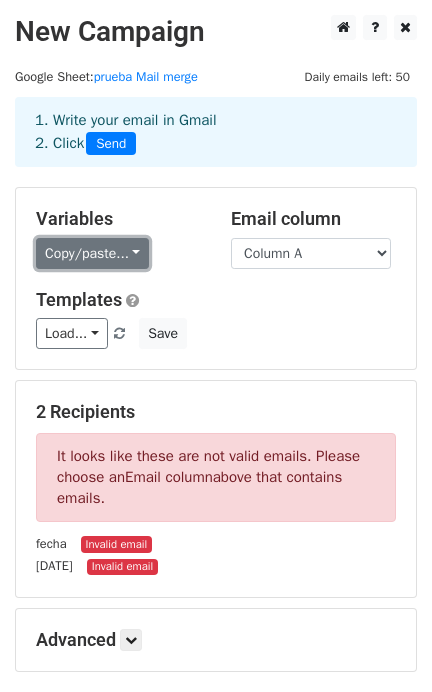 click on "Copy/paste..." at bounding box center (92, 253) 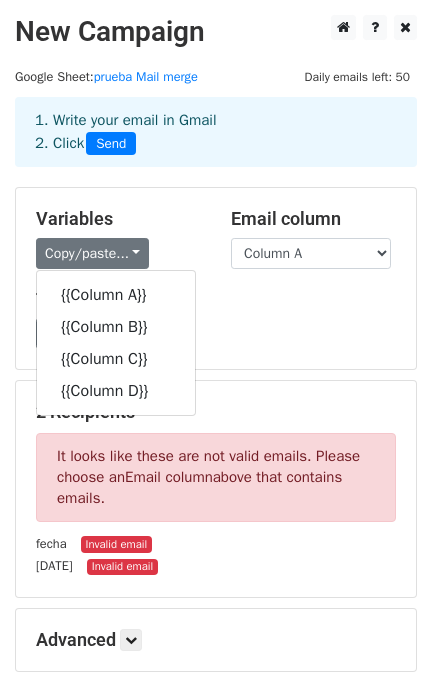 click on "Variables
Copy/paste...
{{Column A}}
{{Column B}}
{{Column C}}
{{Column D}}
Email column
Column A
Column B
Column C
Column D
Templates
Load...
No templates saved
Save" at bounding box center (216, 278) 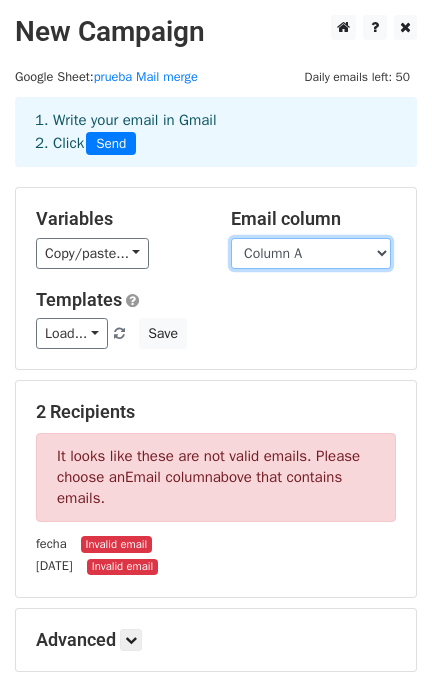 click on "Column A
Column B
Column C
Column D" at bounding box center (311, 253) 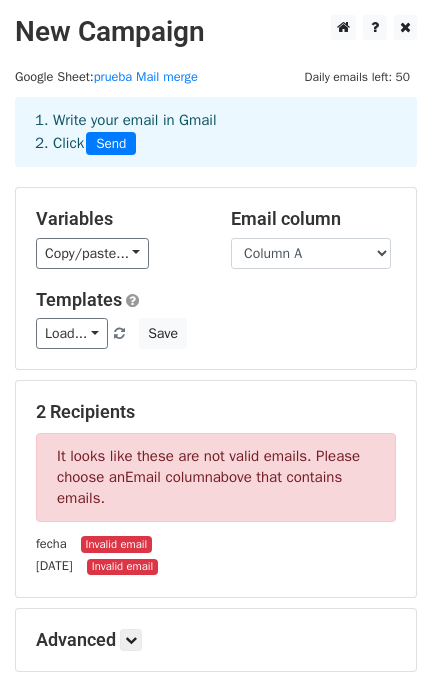 click on "Variables
Copy/paste...
{{Column A}}
{{Column B}}
{{Column C}}
{{Column D}}" at bounding box center [118, 238] 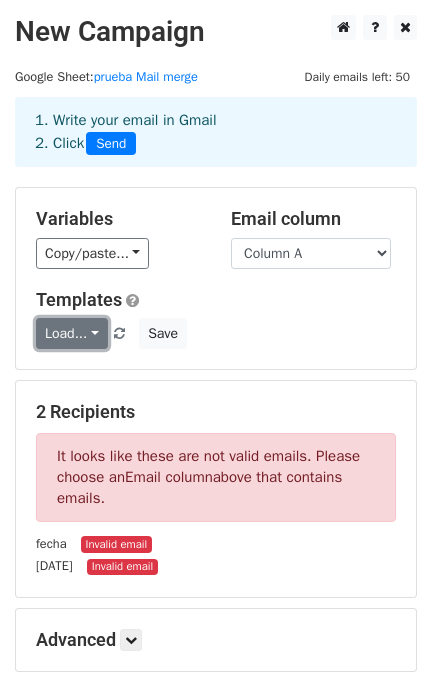 click on "Load..." at bounding box center [72, 333] 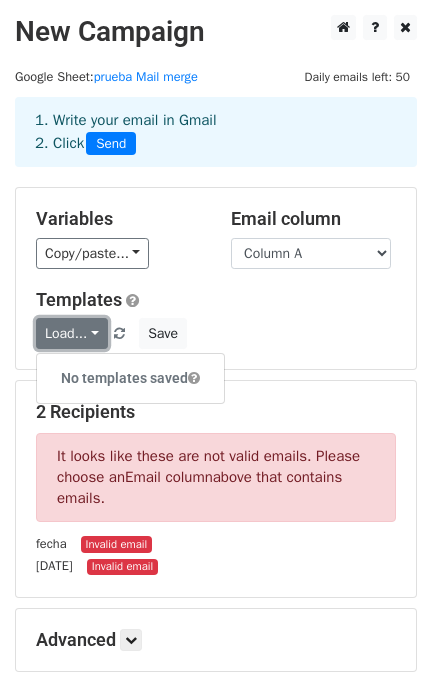 click on "Load..." at bounding box center [72, 333] 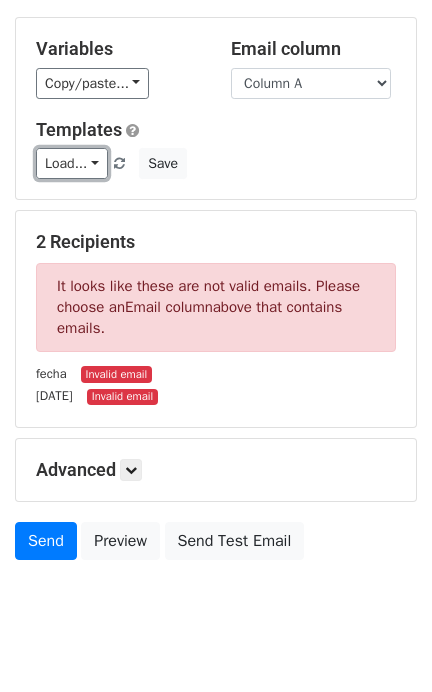 scroll, scrollTop: 205, scrollLeft: 0, axis: vertical 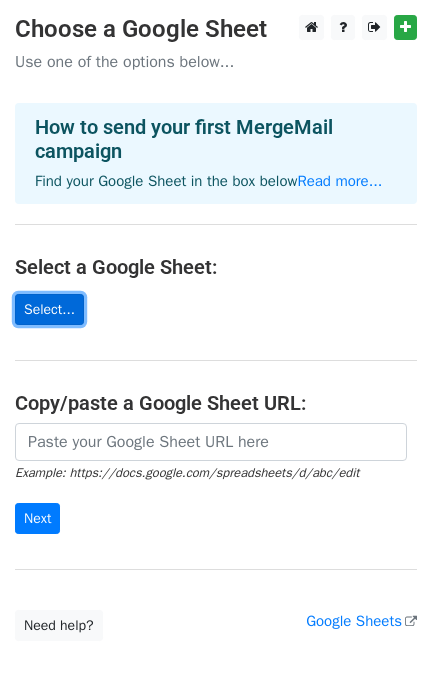 click on "Select..." at bounding box center [49, 309] 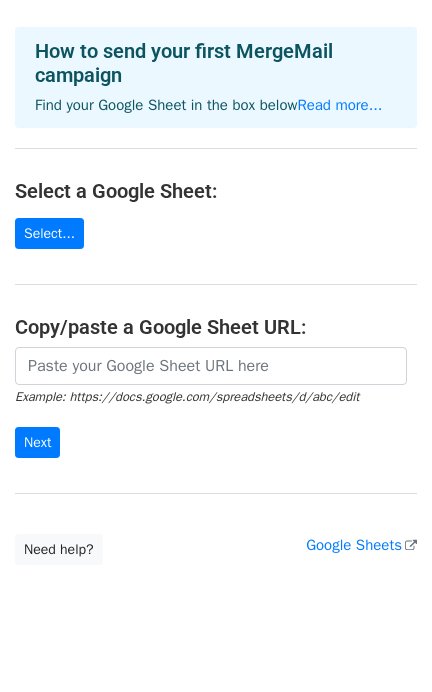 scroll, scrollTop: 107, scrollLeft: 0, axis: vertical 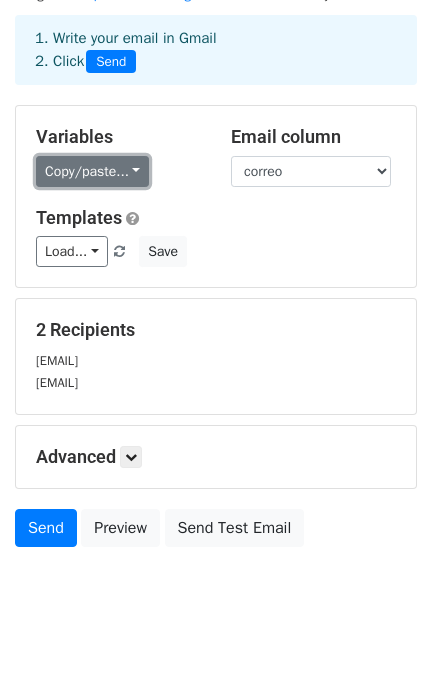 click on "Copy/paste..." at bounding box center (92, 171) 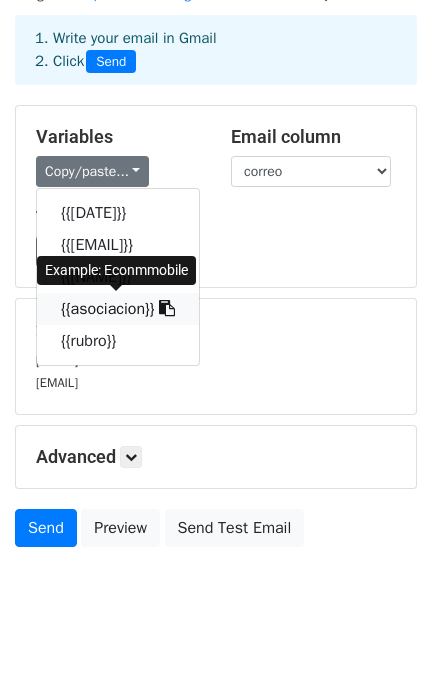 click on "{{asociacion}}" at bounding box center (118, 309) 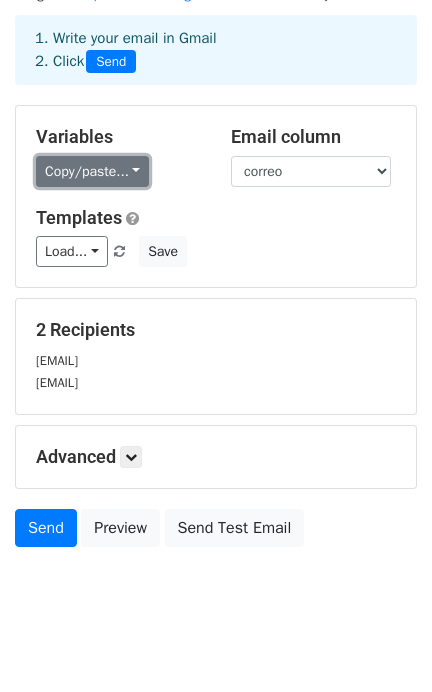 click on "Copy/paste..." at bounding box center [92, 171] 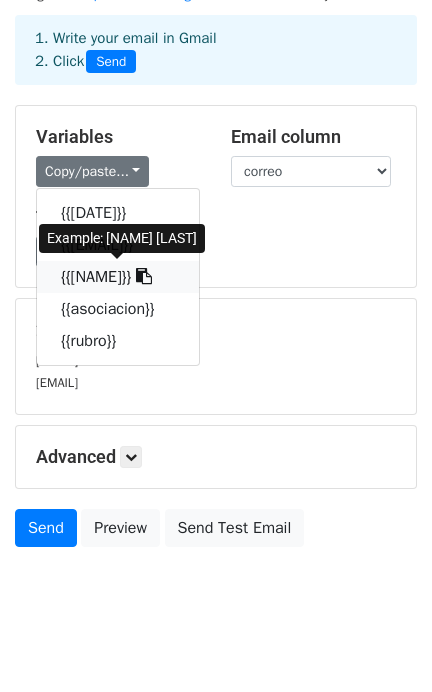 click on "{{[NAME]}}" at bounding box center [118, 277] 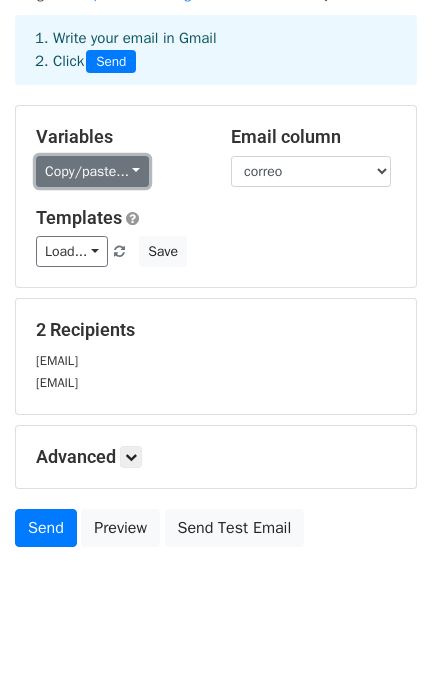 click on "Copy/paste..." at bounding box center [92, 171] 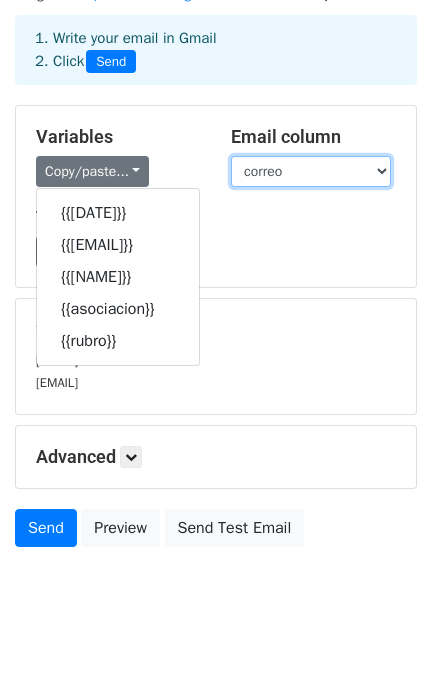 click on "[DATE]
[EMAIL]
[NAME]
[LAST]
[LAST]" at bounding box center (311, 171) 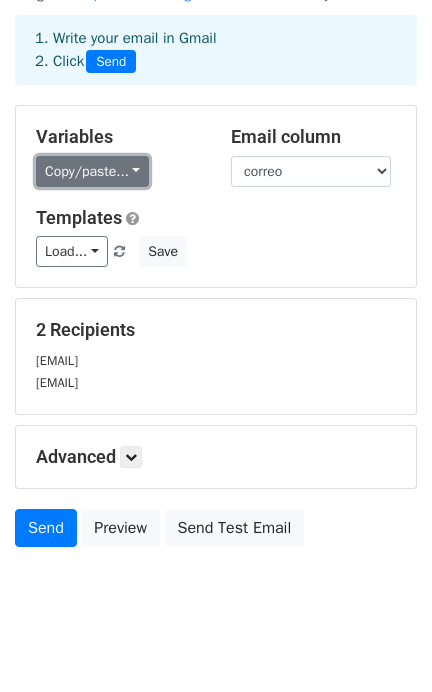 click on "Copy/paste..." at bounding box center (92, 171) 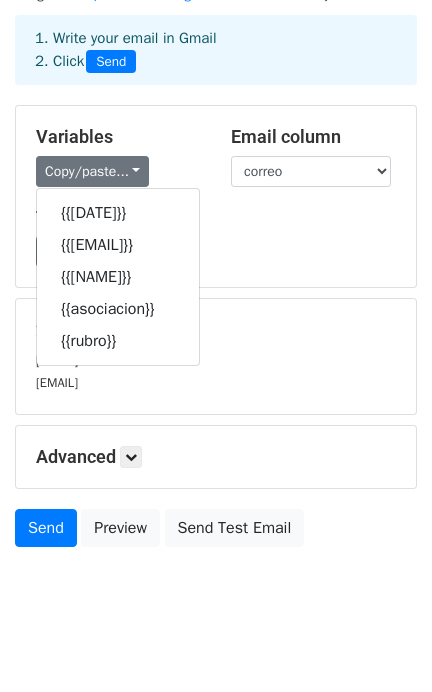 drag, startPoint x: 228, startPoint y: 231, endPoint x: 208, endPoint y: 222, distance: 21.931713 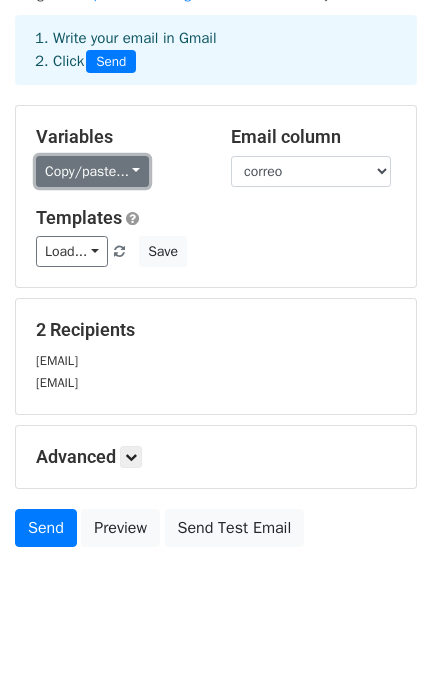 click on "Copy/paste..." at bounding box center (92, 171) 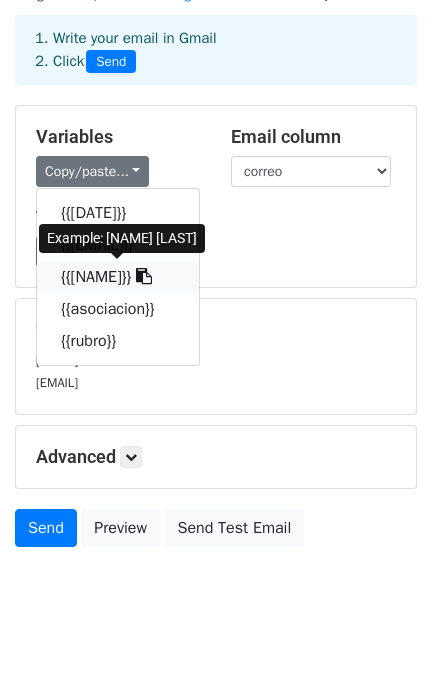 click on "{{[NAME]}}" at bounding box center [118, 277] 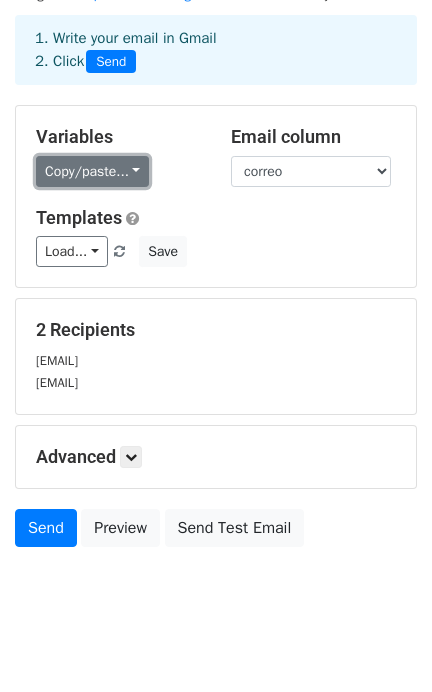 click on "Copy/paste..." at bounding box center (92, 171) 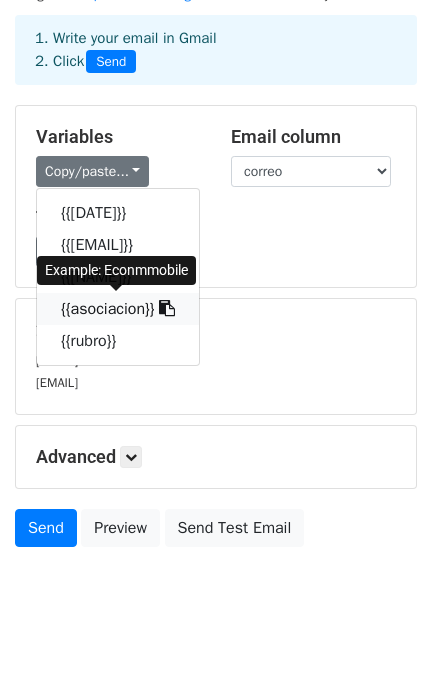 click on "{{asociacion}}" at bounding box center [118, 309] 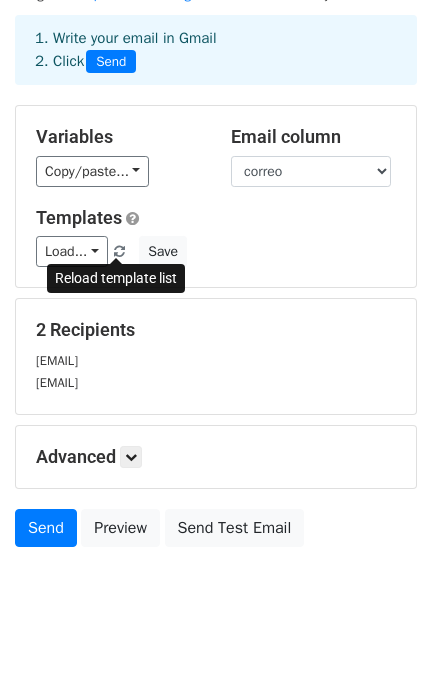 click at bounding box center (120, 252) 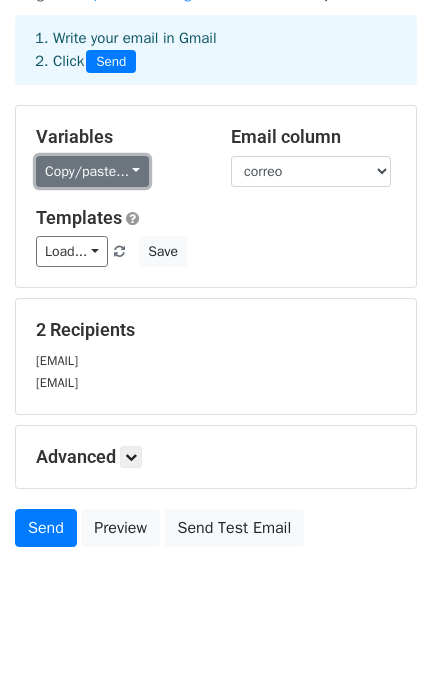 click on "Copy/paste..." at bounding box center (92, 171) 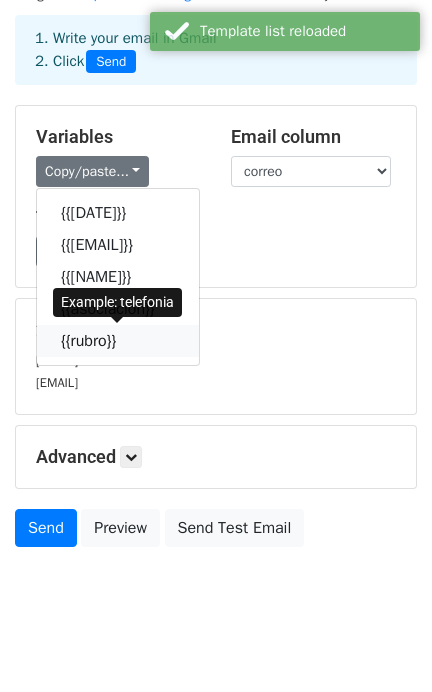drag, startPoint x: 85, startPoint y: 348, endPoint x: 29, endPoint y: 334, distance: 57.72348 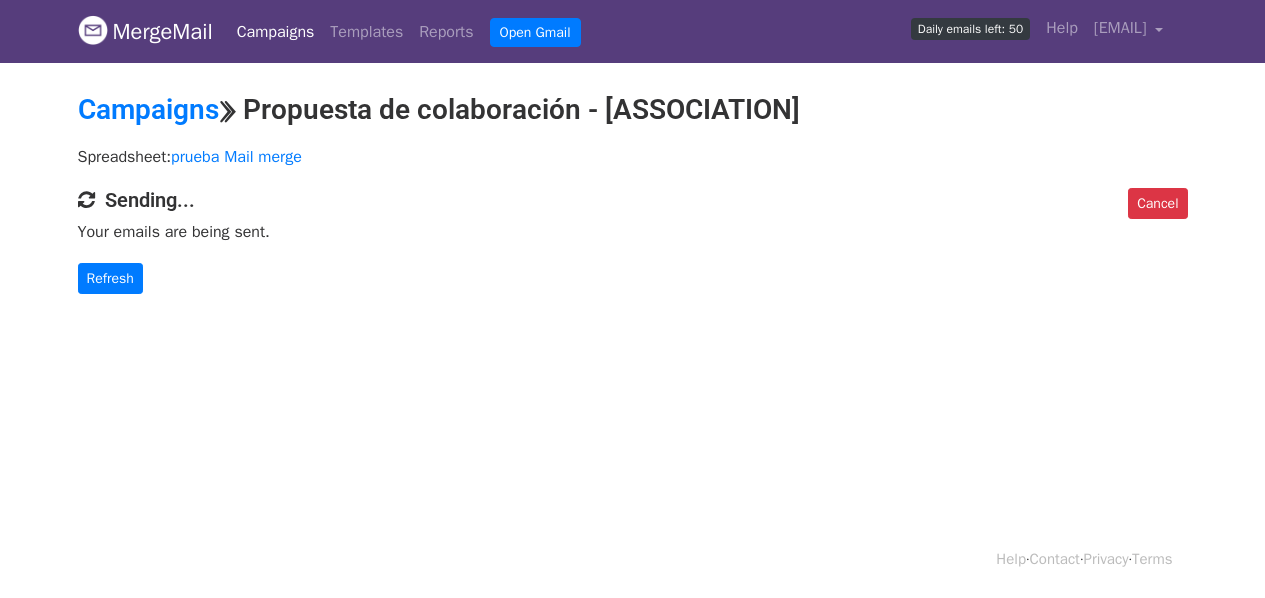 scroll, scrollTop: 0, scrollLeft: 0, axis: both 